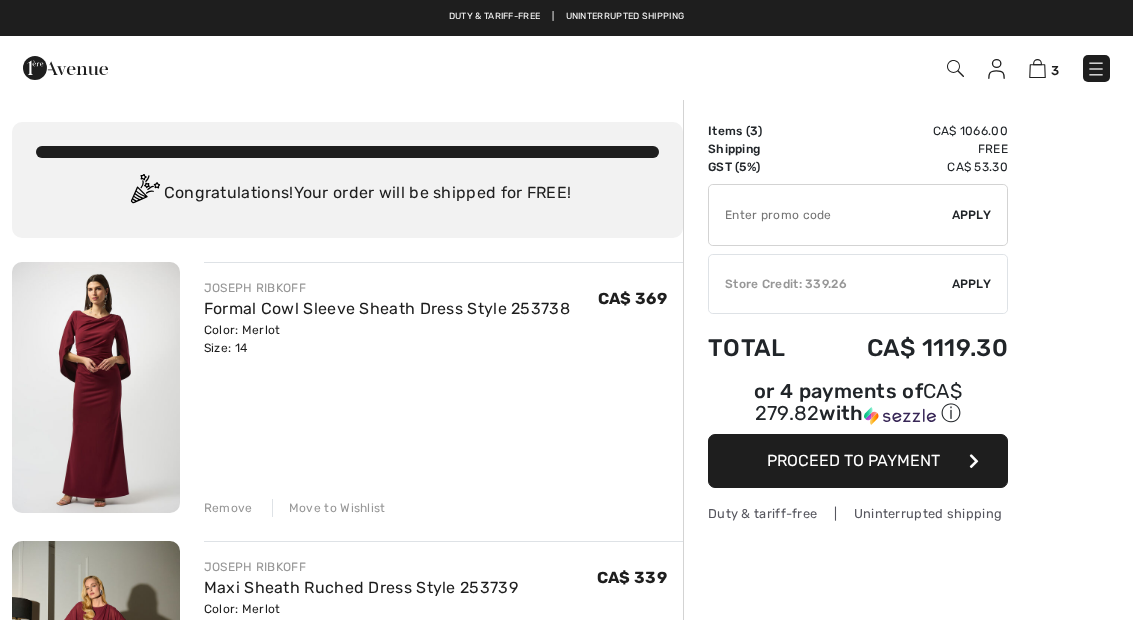 scroll, scrollTop: 0, scrollLeft: 0, axis: both 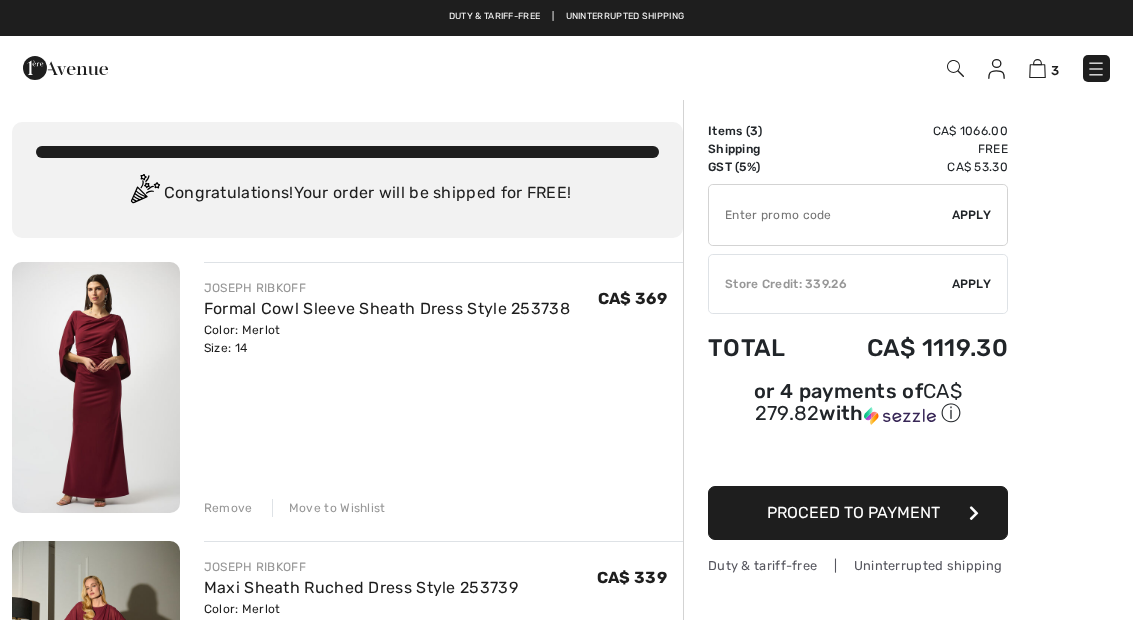 click at bounding box center [955, 68] 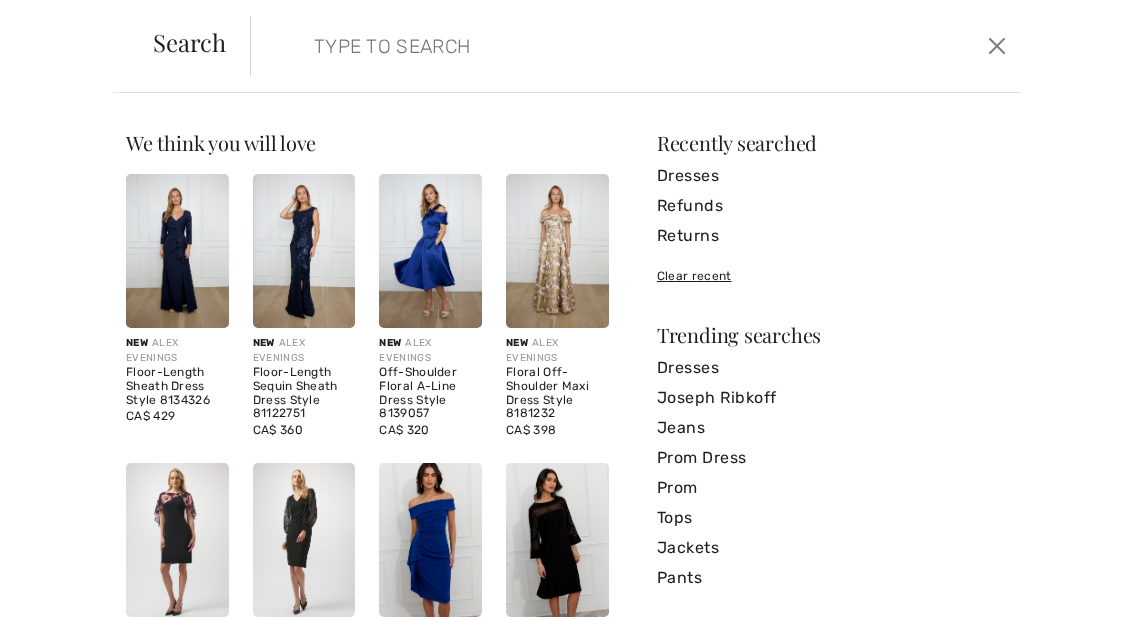 click on "Clear" at bounding box center [616, 46] 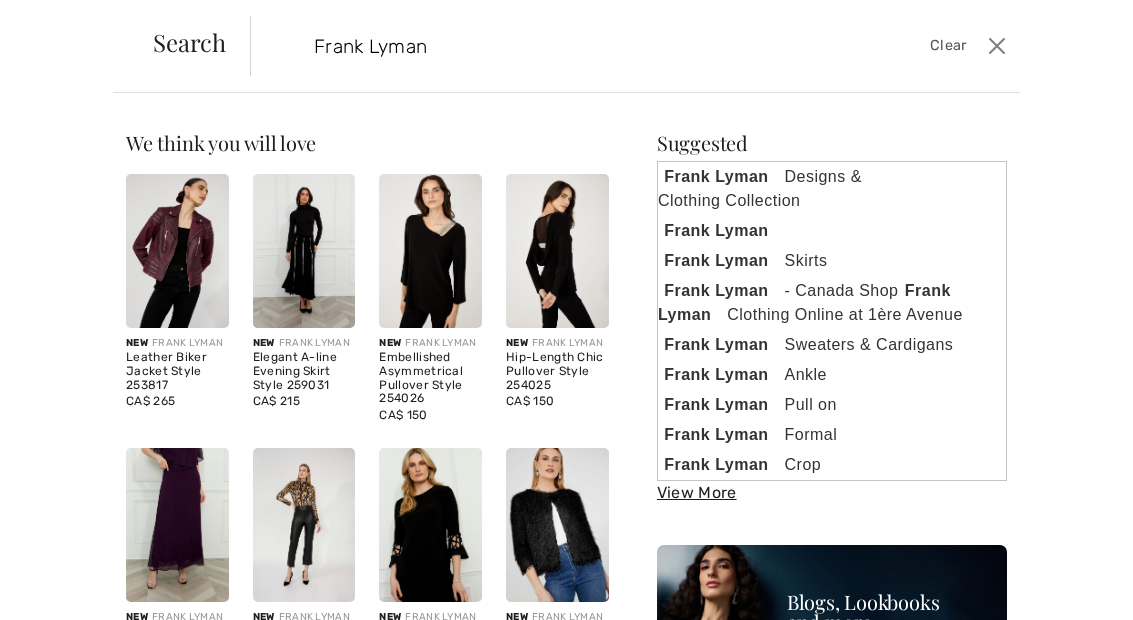 type on "Frank Lyman" 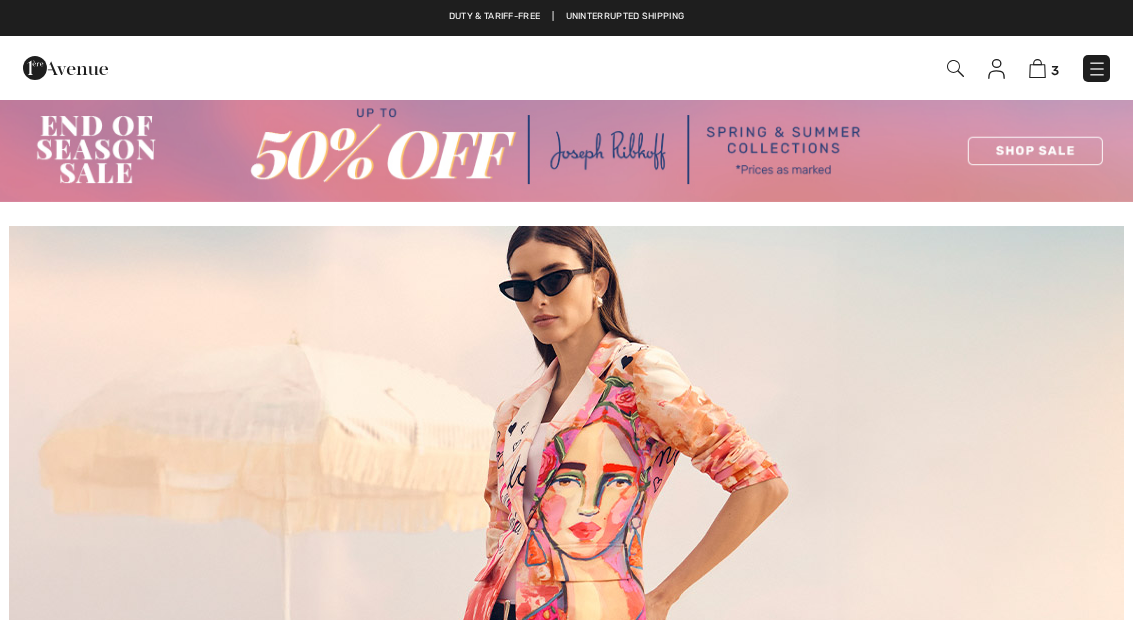 scroll, scrollTop: 0, scrollLeft: 0, axis: both 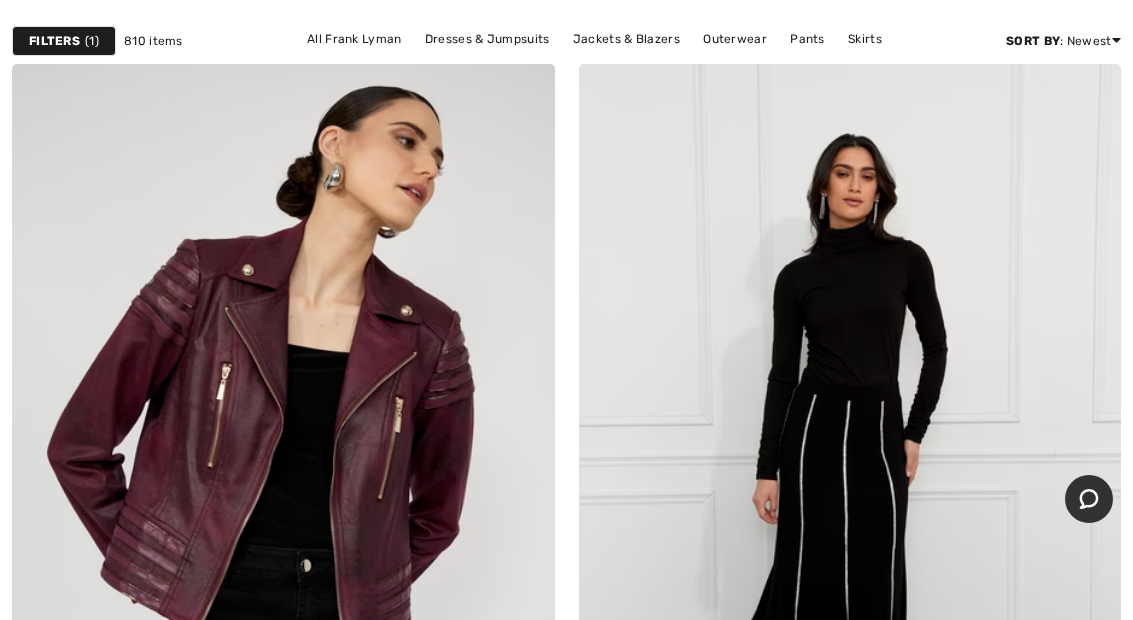 click on "Dresses & Jumpsuits" at bounding box center (487, 39) 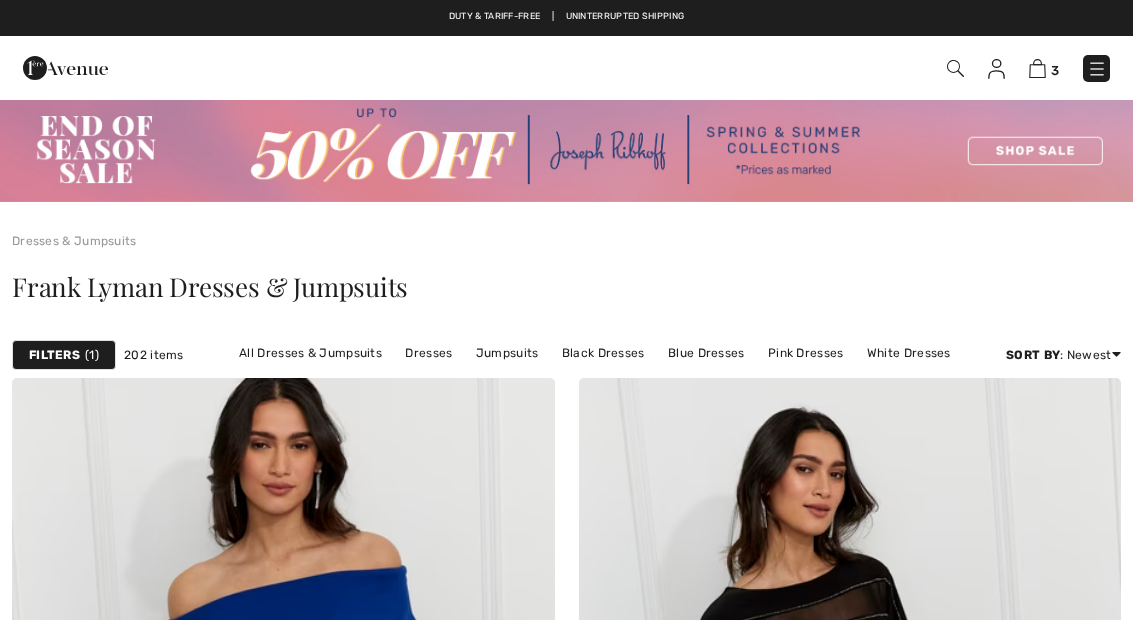 scroll, scrollTop: 0, scrollLeft: 0, axis: both 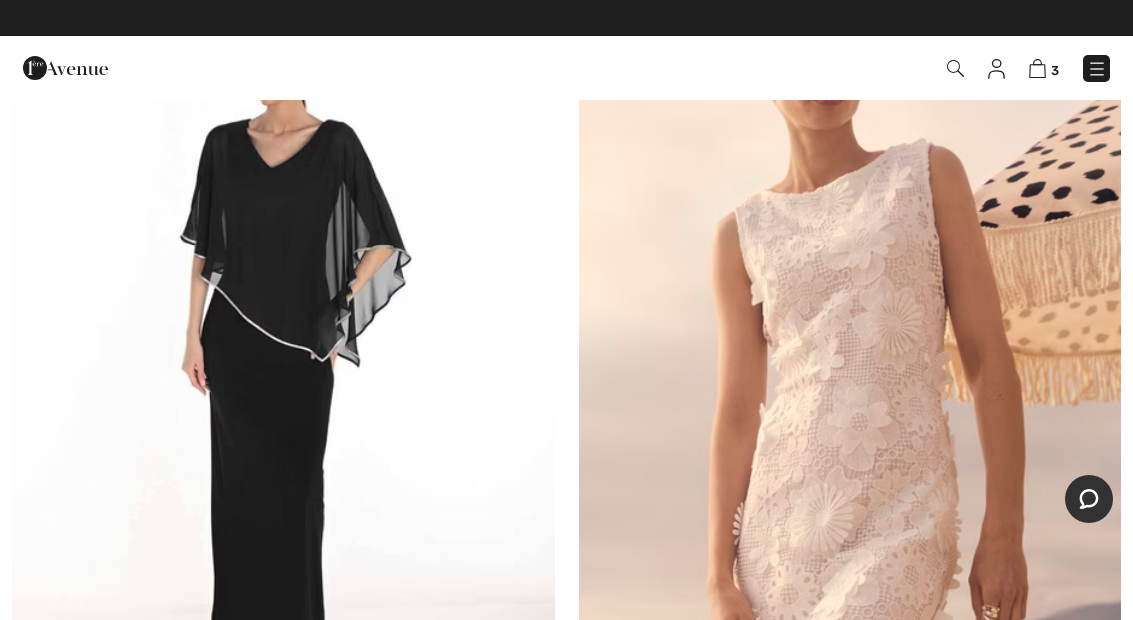 click at bounding box center [1037, 68] 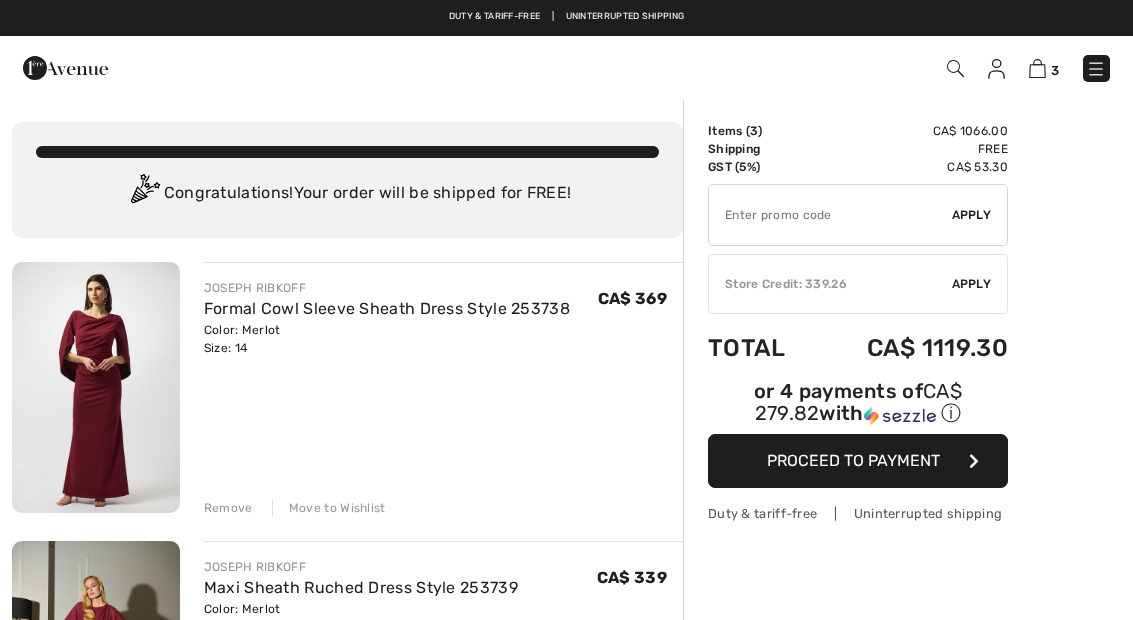 scroll, scrollTop: 0, scrollLeft: 0, axis: both 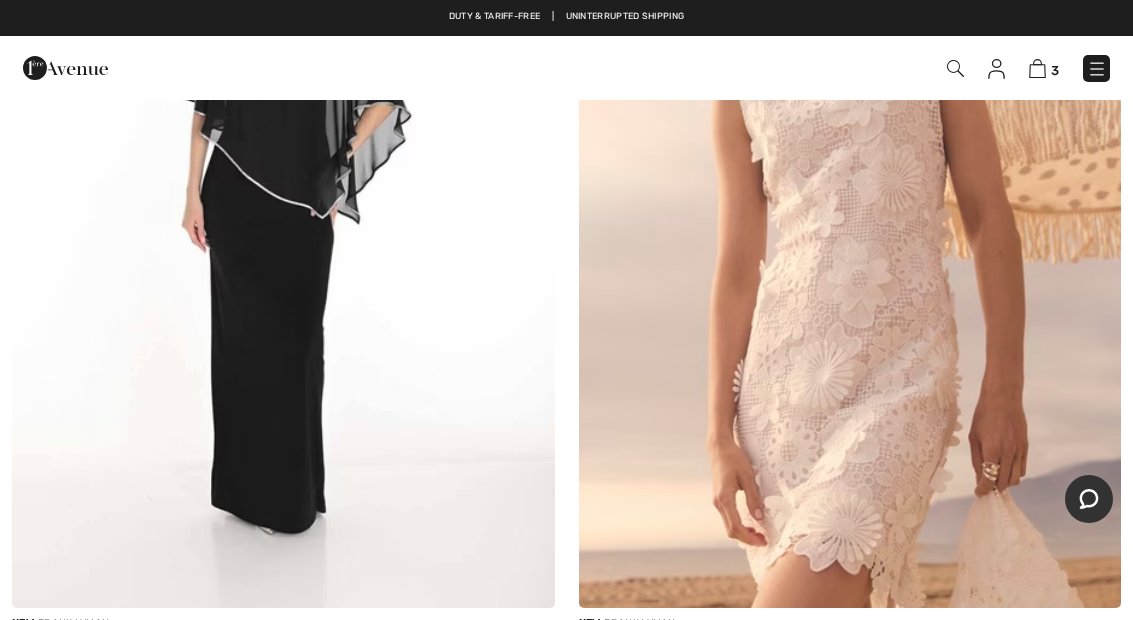 click at bounding box center (283, 201) 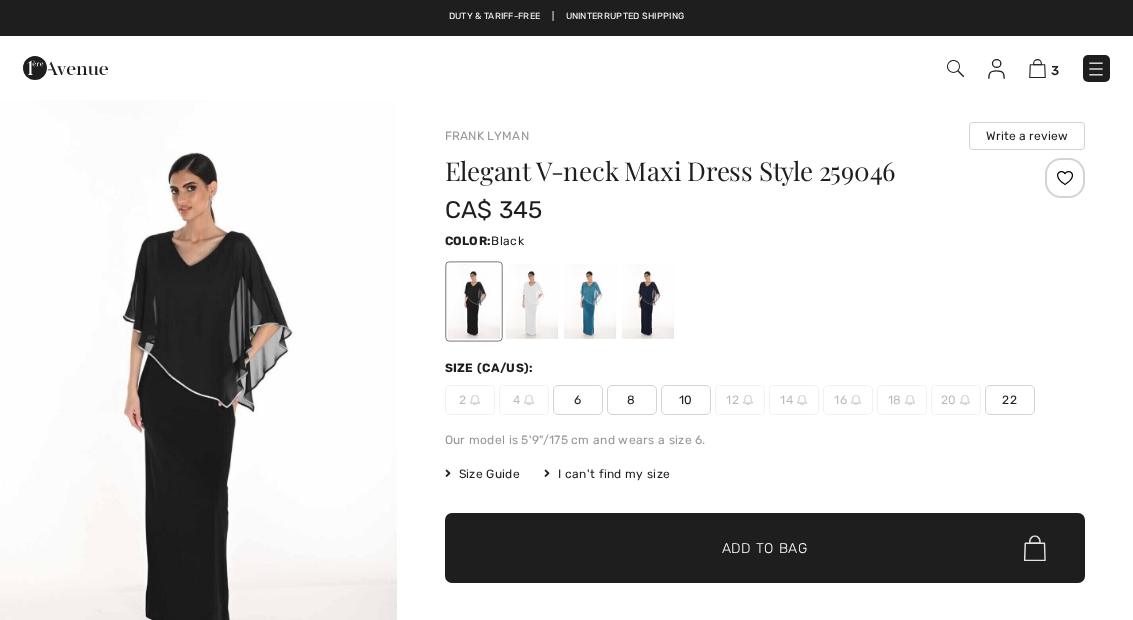 scroll, scrollTop: 0, scrollLeft: 0, axis: both 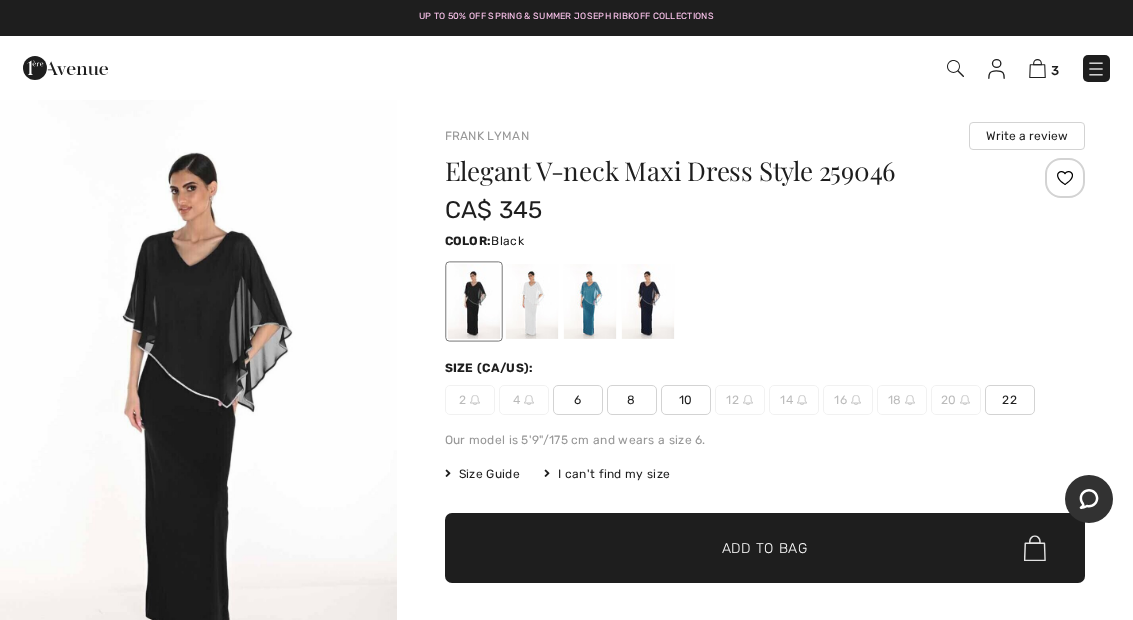 click at bounding box center [198, 395] 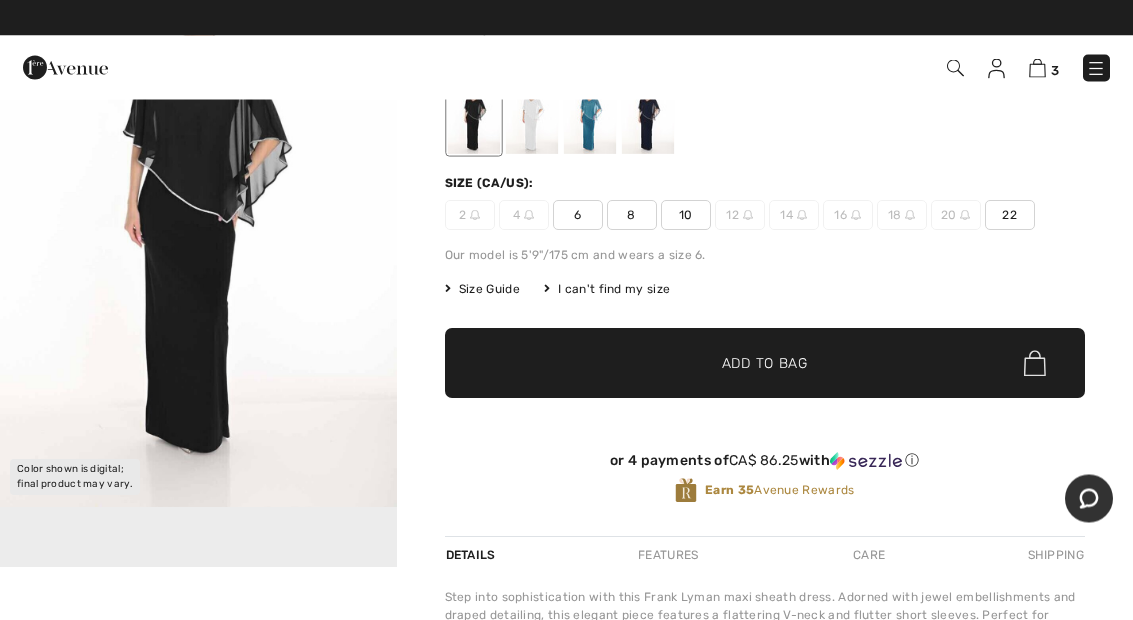 scroll, scrollTop: 0, scrollLeft: 0, axis: both 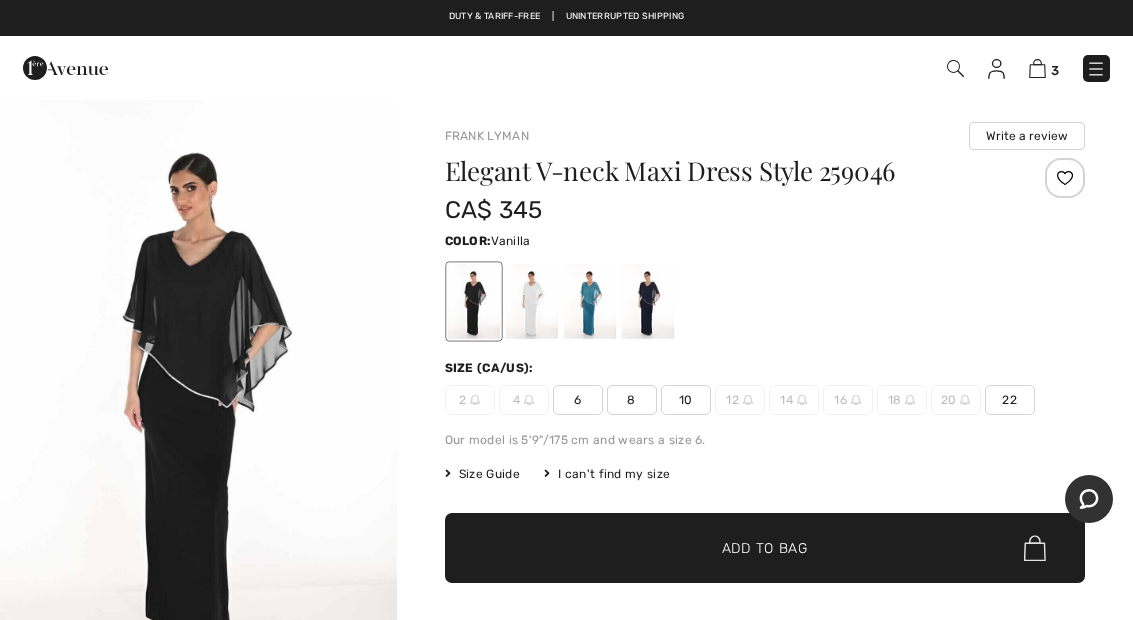 click at bounding box center (531, 301) 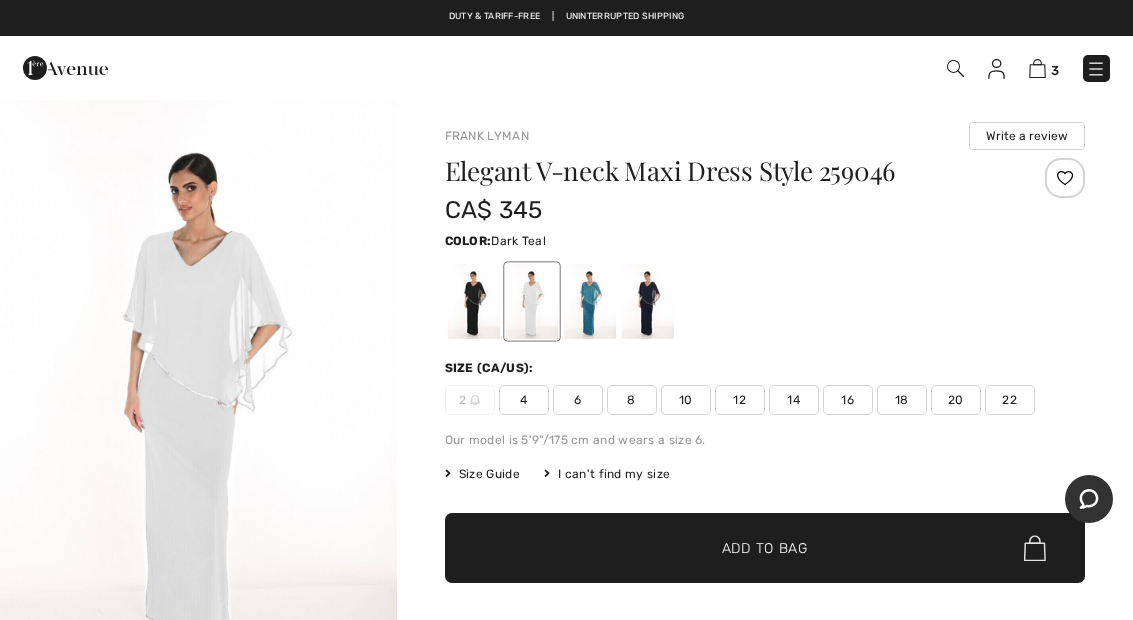 click at bounding box center [589, 301] 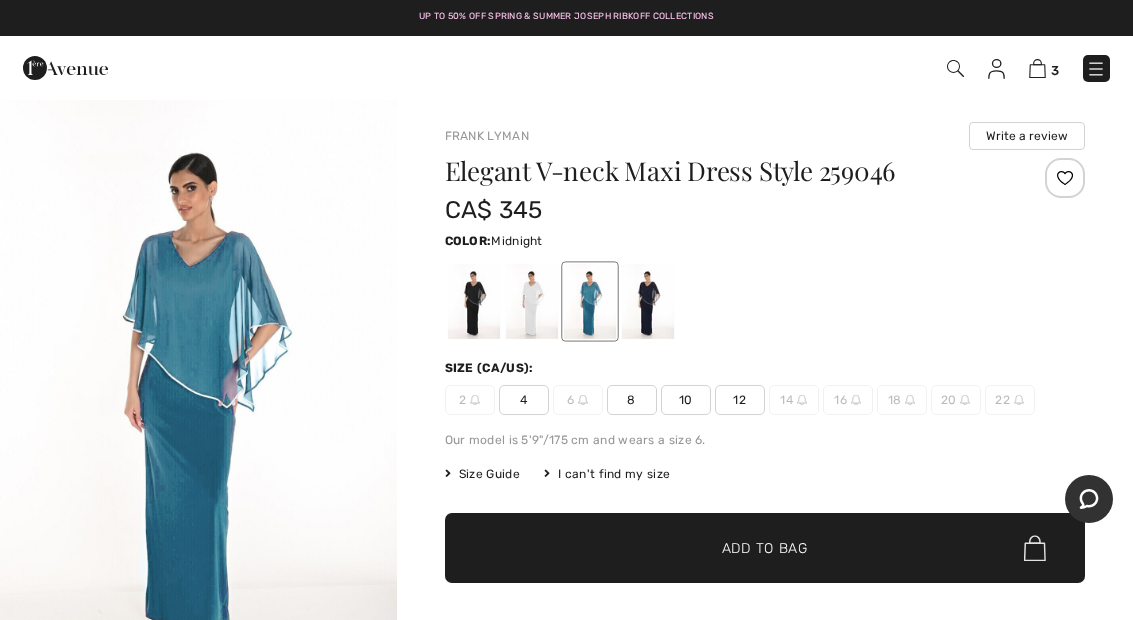 click at bounding box center [647, 301] 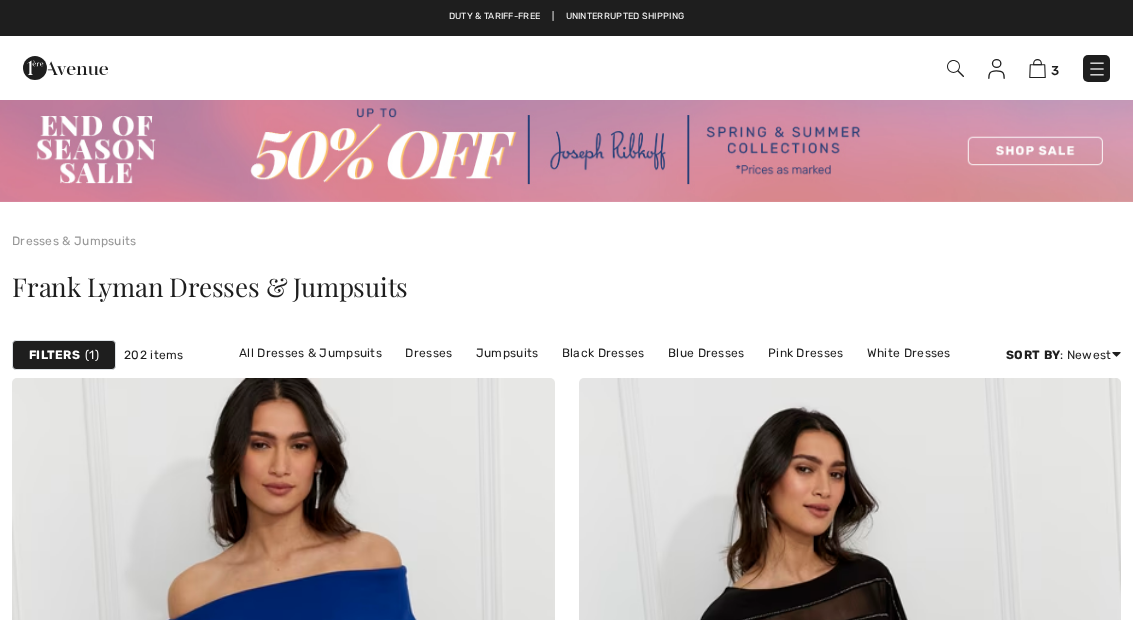 checkbox on "true" 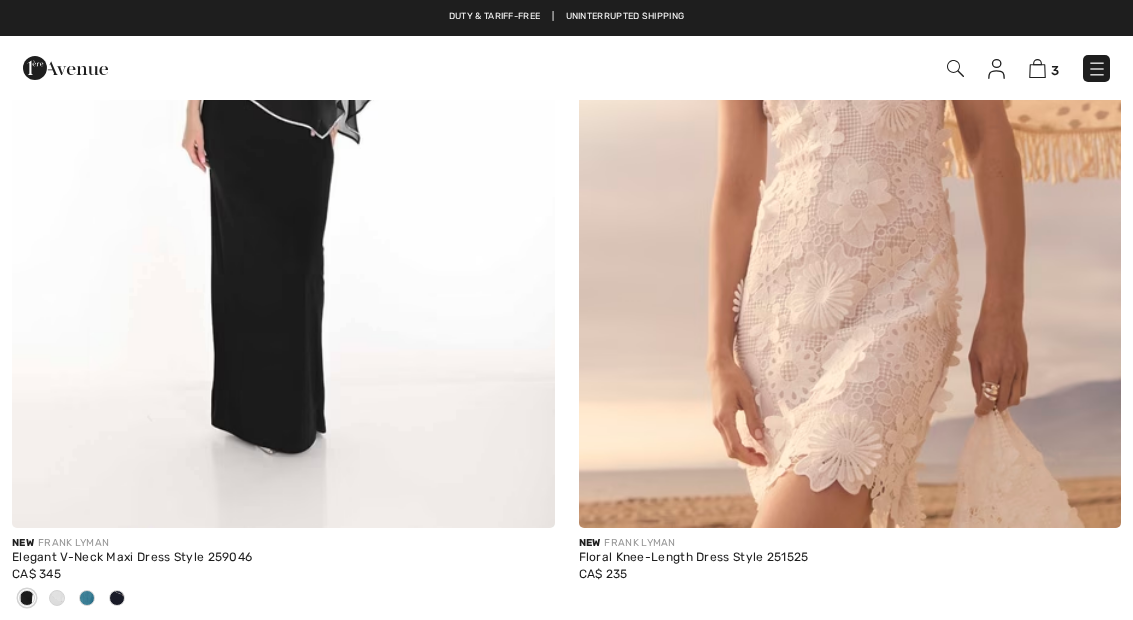 scroll, scrollTop: 0, scrollLeft: 0, axis: both 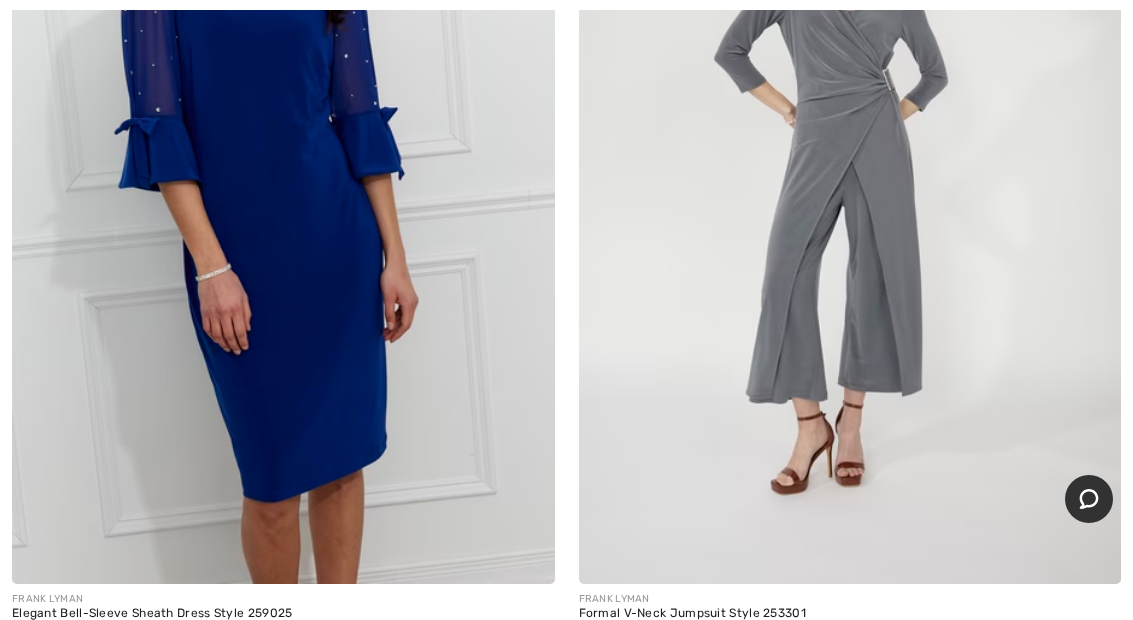 click at bounding box center (850, 178) 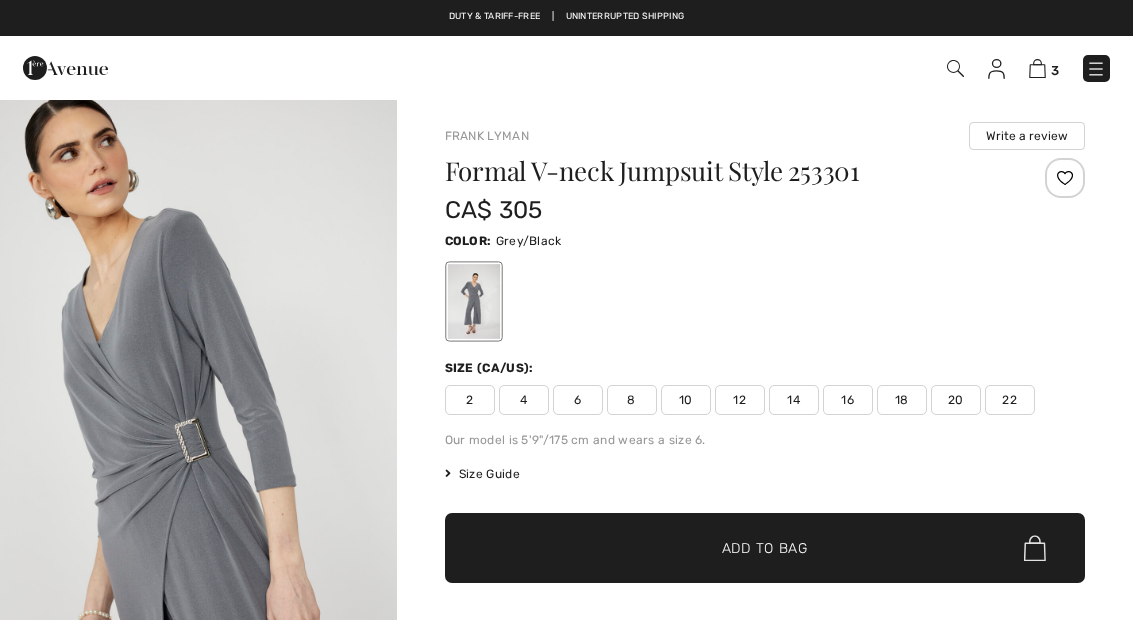 scroll, scrollTop: 0, scrollLeft: 0, axis: both 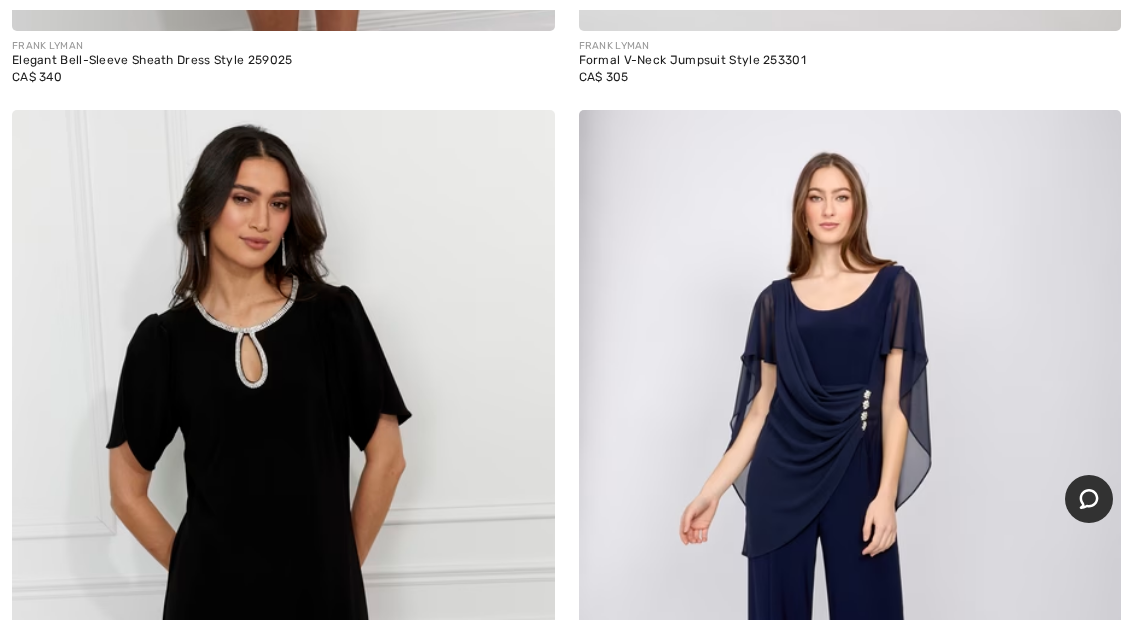 click at bounding box center [850, 517] 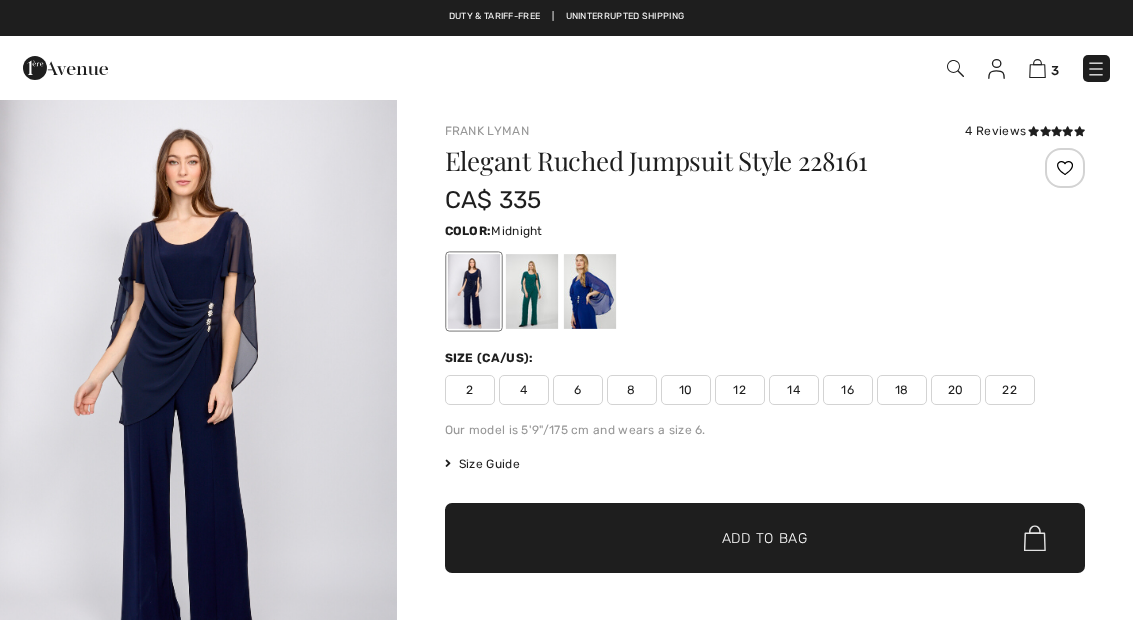 scroll, scrollTop: 0, scrollLeft: 0, axis: both 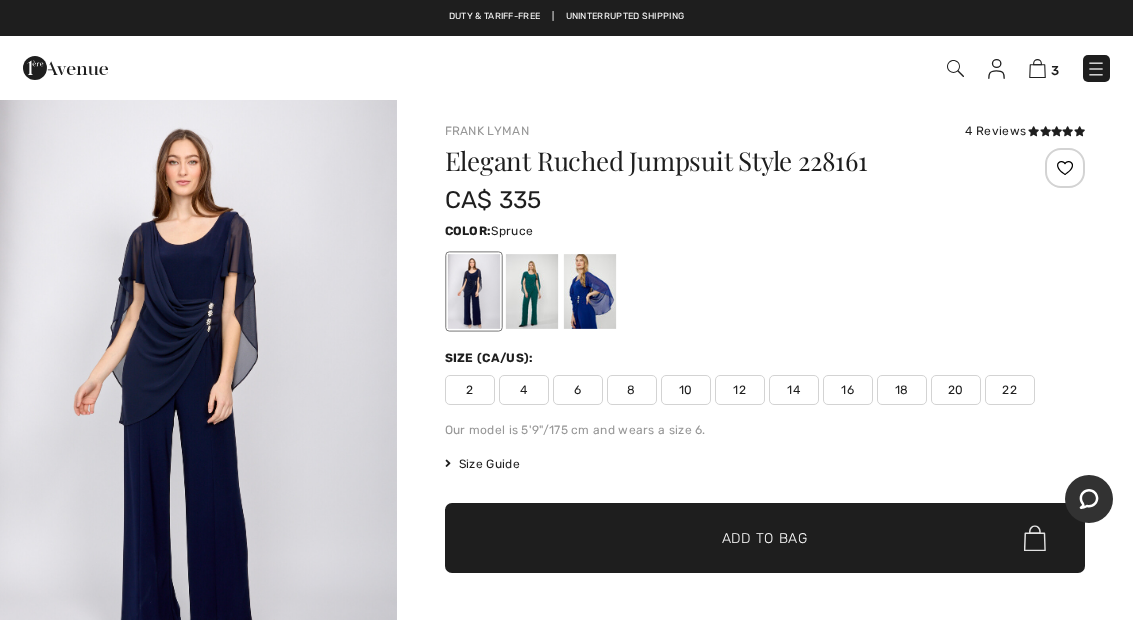 click at bounding box center (531, 291) 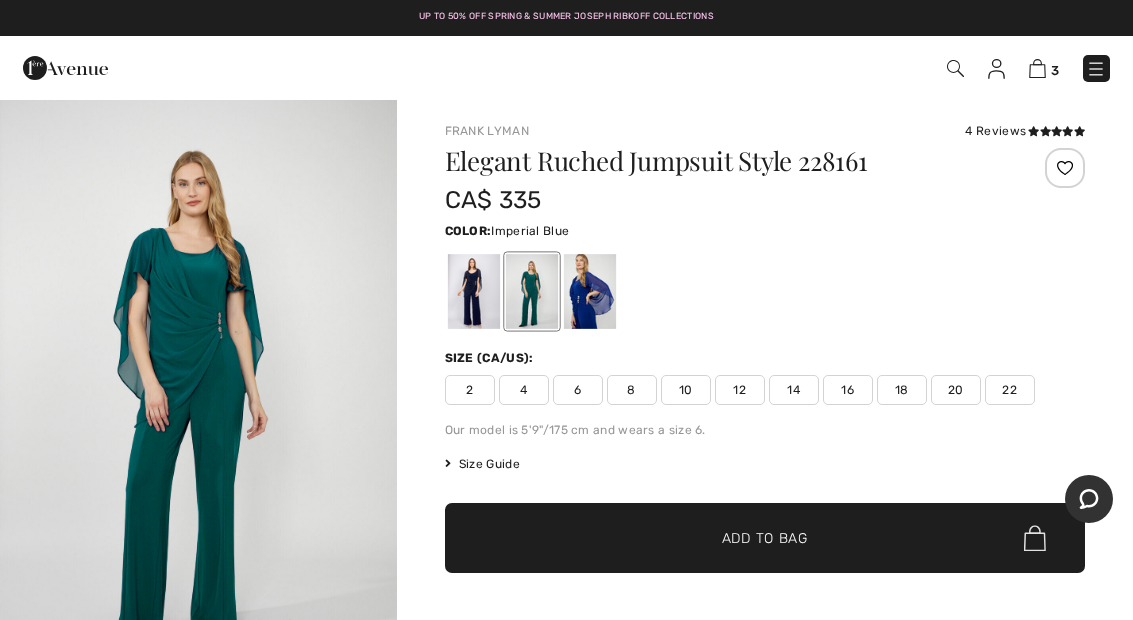 click at bounding box center [589, 291] 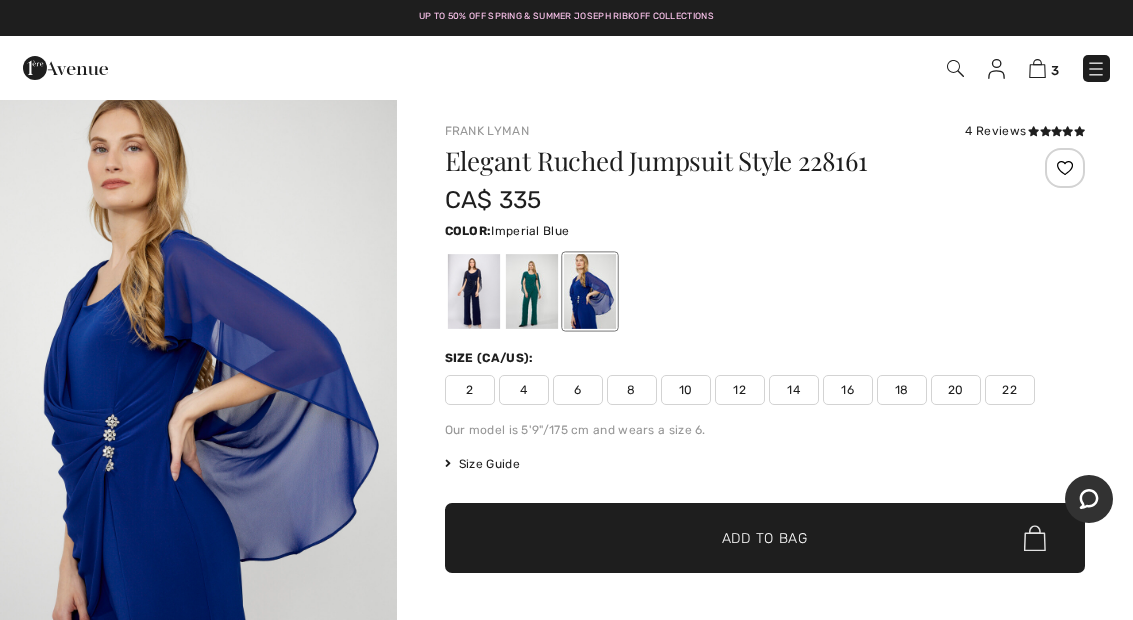 click at bounding box center (473, 291) 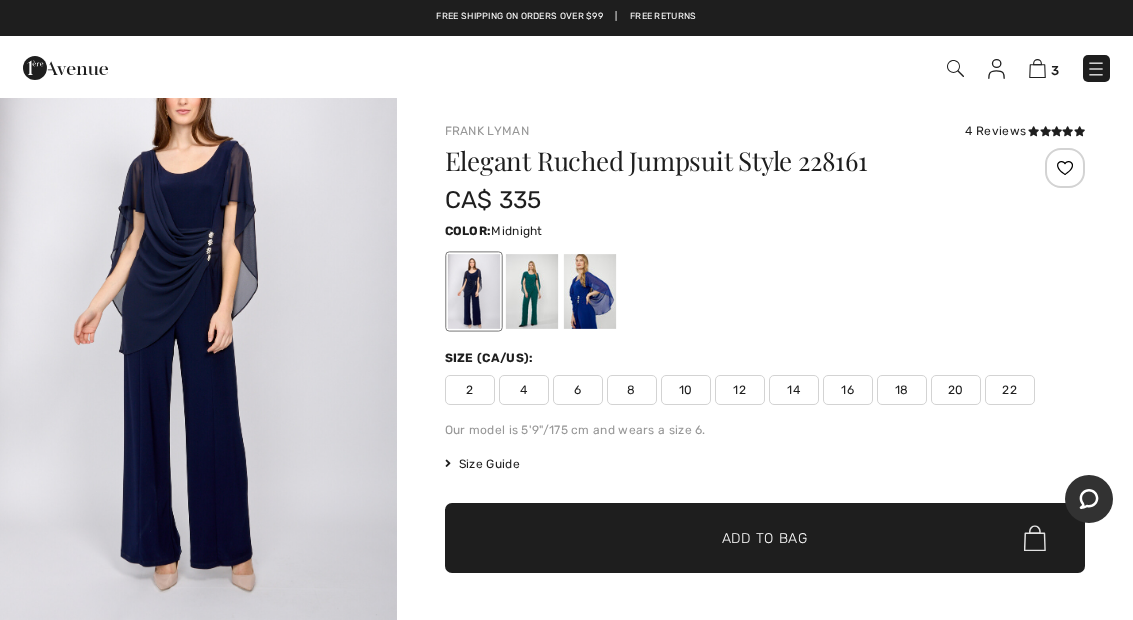 scroll, scrollTop: 66, scrollLeft: 0, axis: vertical 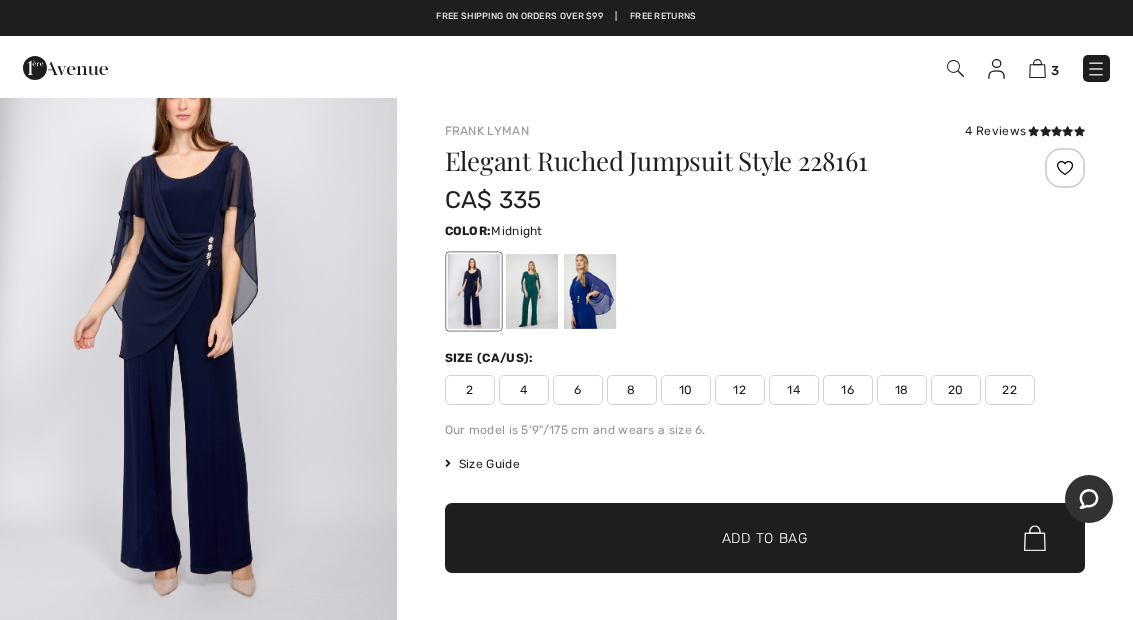 click at bounding box center [198, 329] 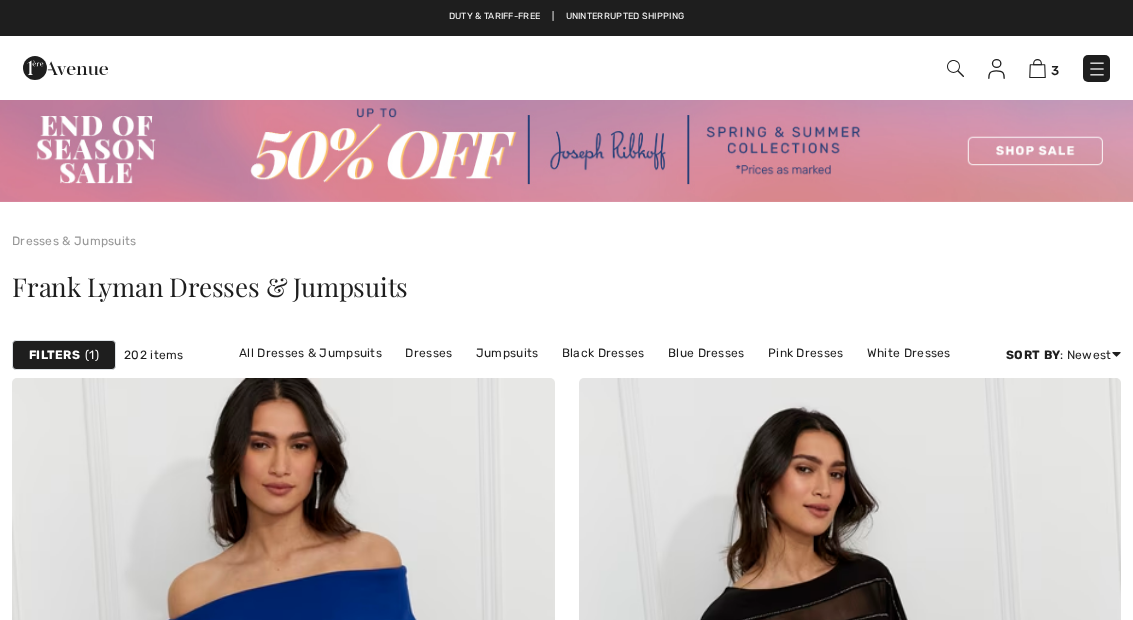 scroll, scrollTop: 15140, scrollLeft: 0, axis: vertical 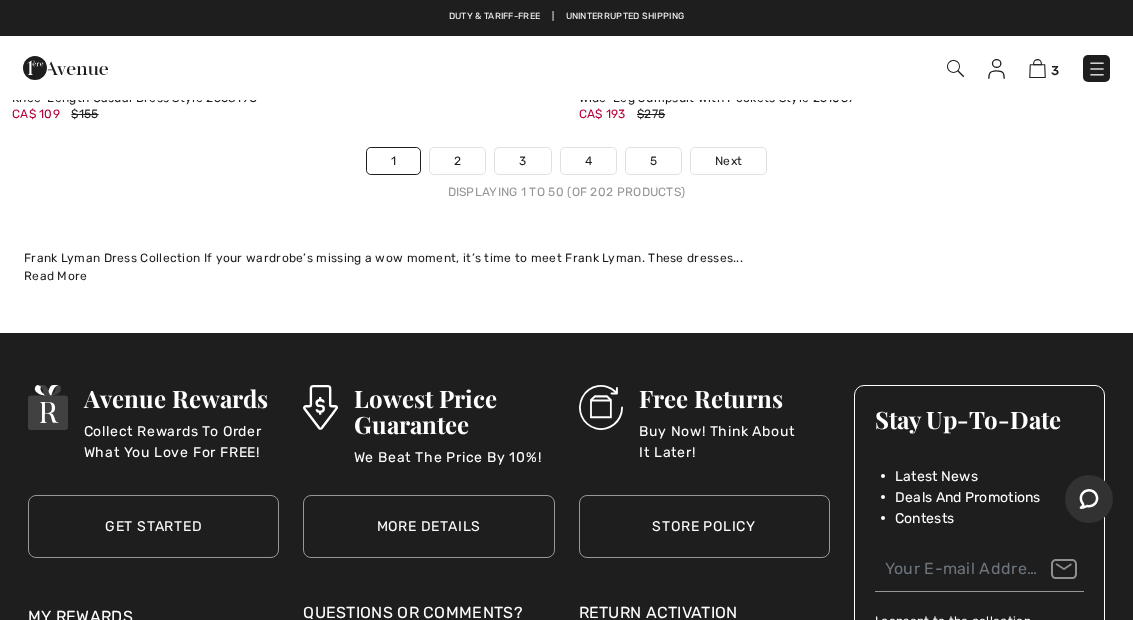 click on "Next" at bounding box center (728, 161) 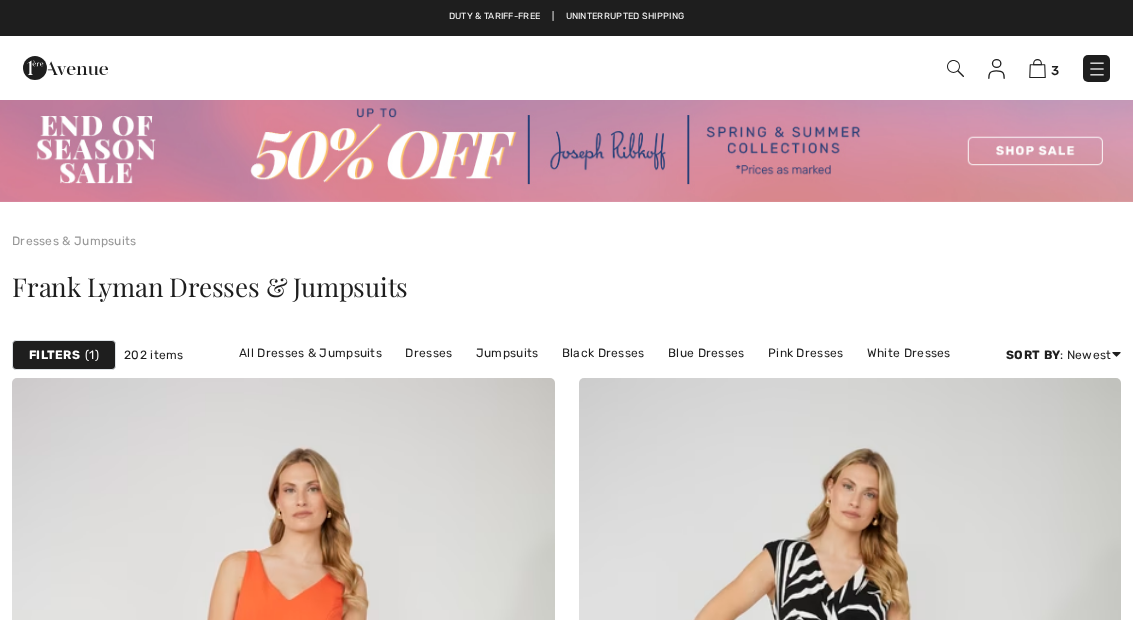 scroll, scrollTop: 0, scrollLeft: 0, axis: both 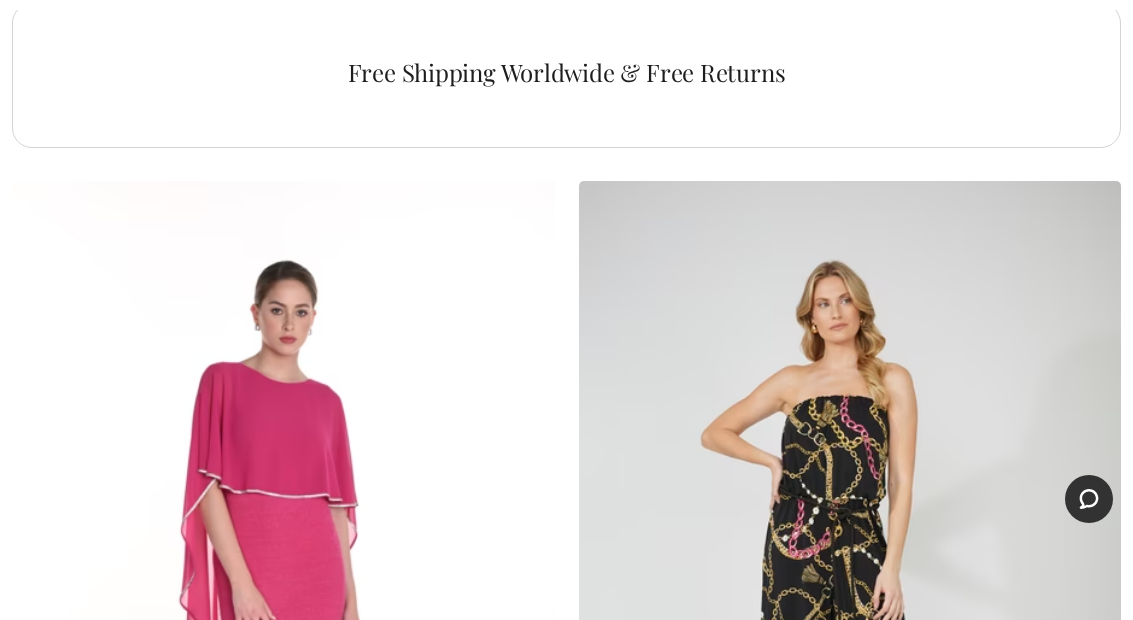 click at bounding box center (283, 588) 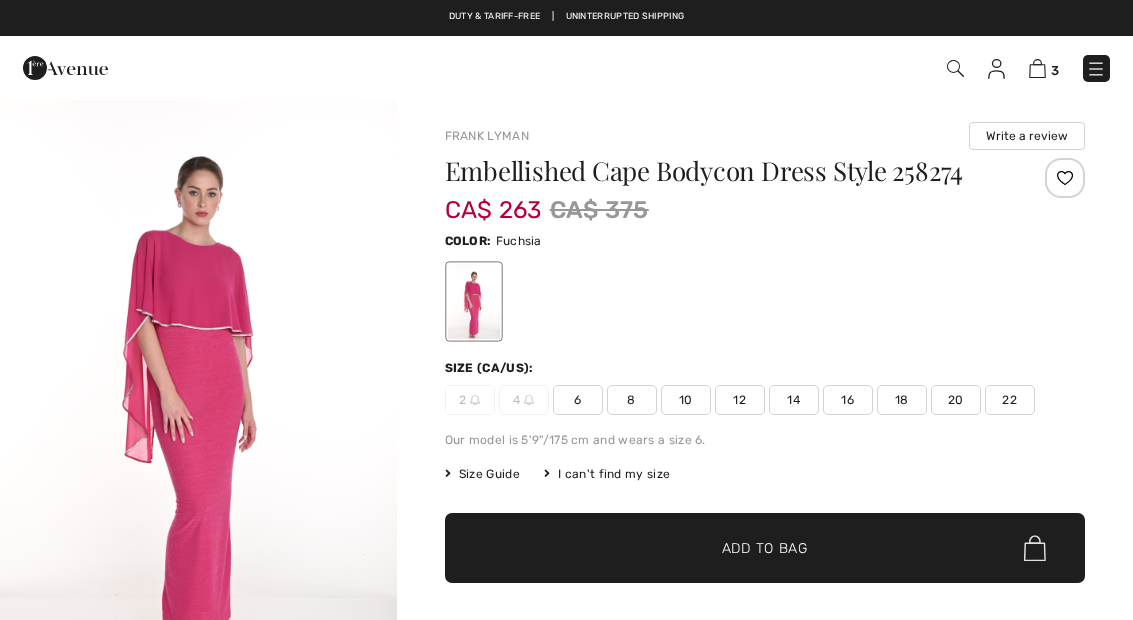 scroll, scrollTop: 0, scrollLeft: 0, axis: both 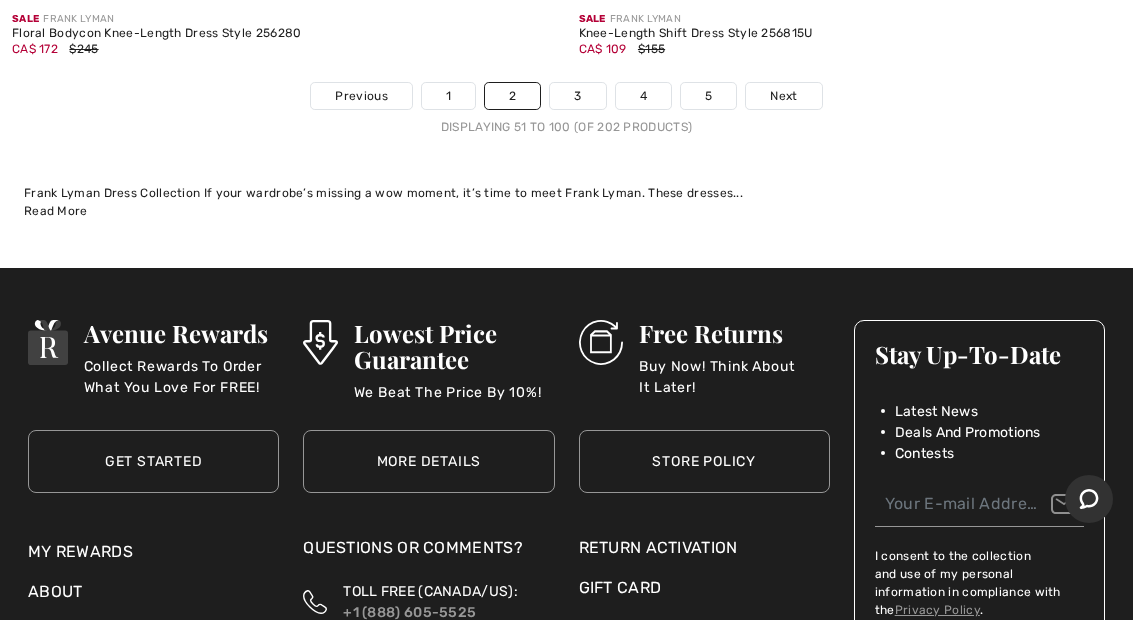 click on "Next" at bounding box center [783, 96] 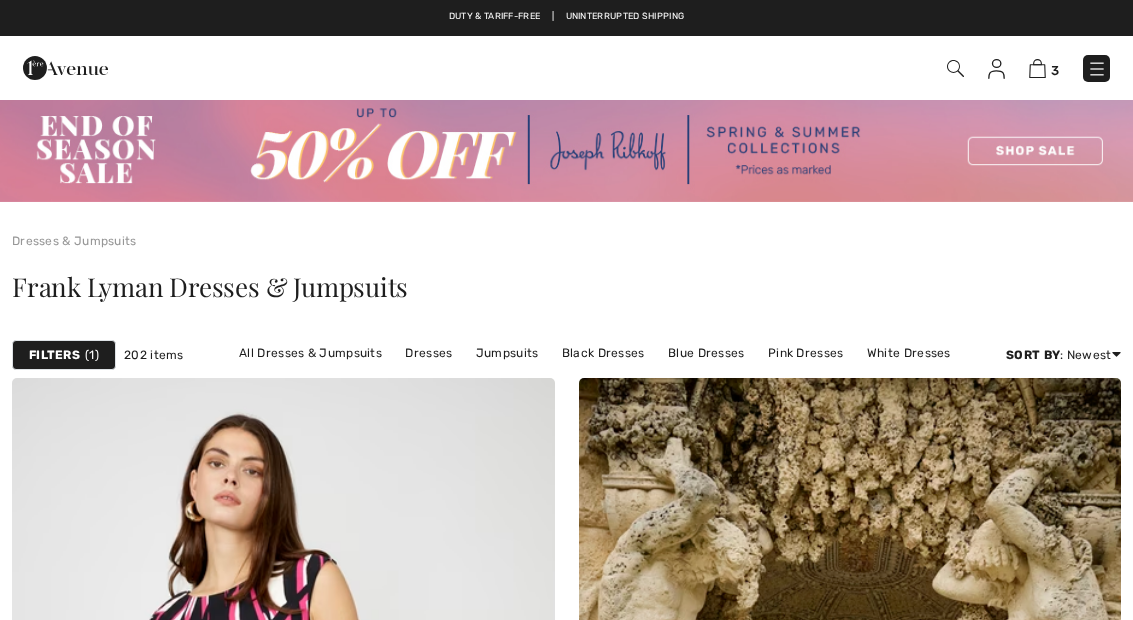scroll, scrollTop: 0, scrollLeft: 0, axis: both 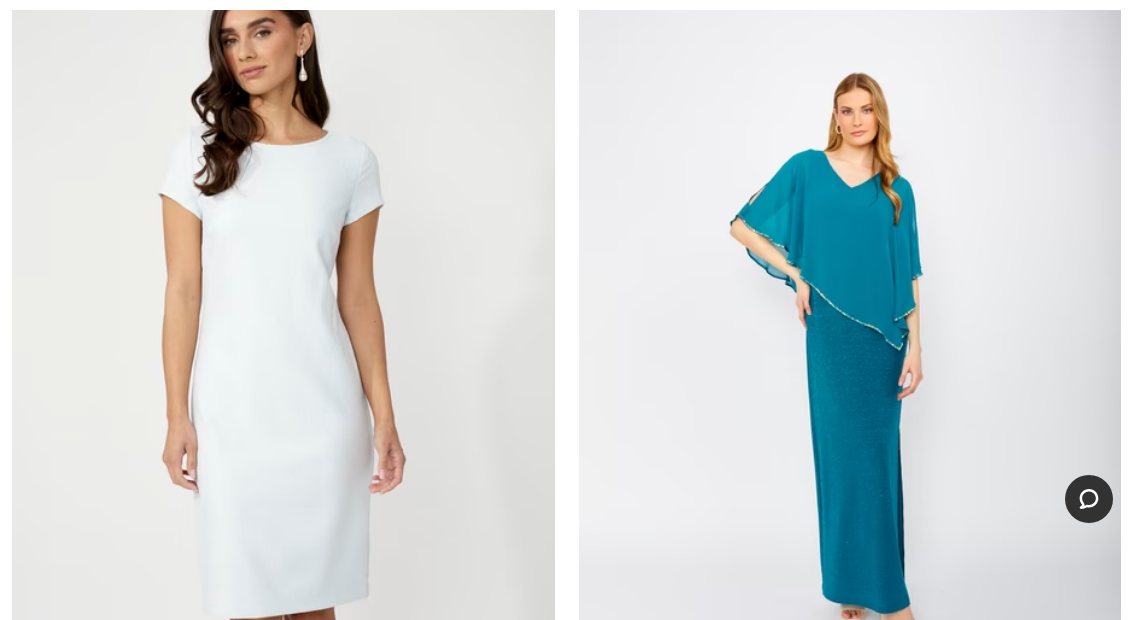 click at bounding box center (850, 336) 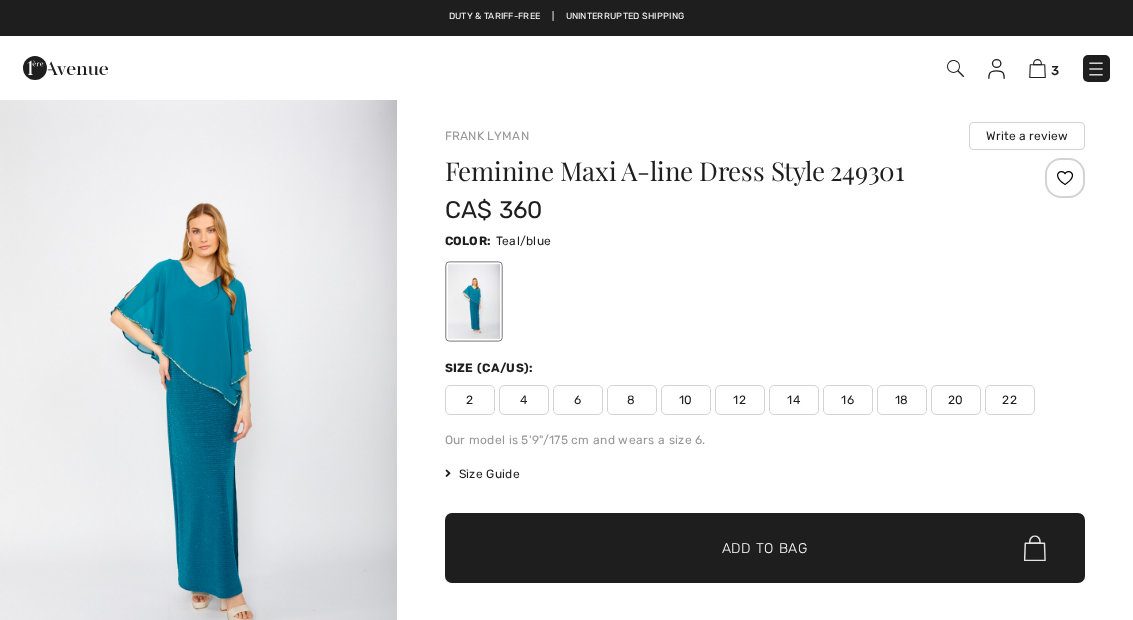scroll, scrollTop: 0, scrollLeft: 0, axis: both 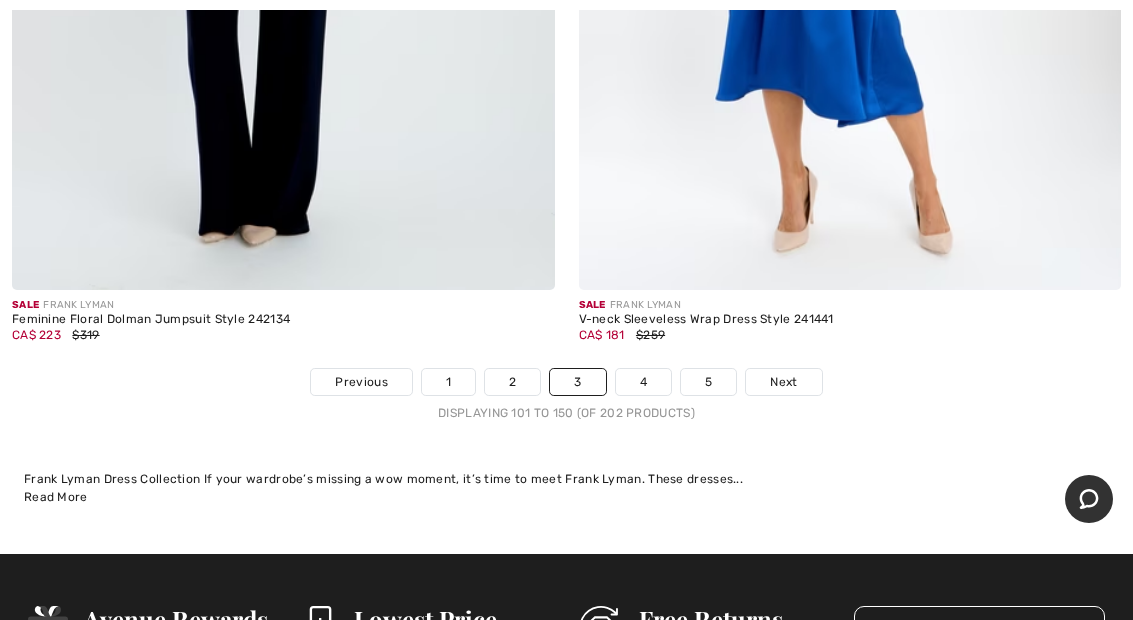 click on "Next" at bounding box center (783, 382) 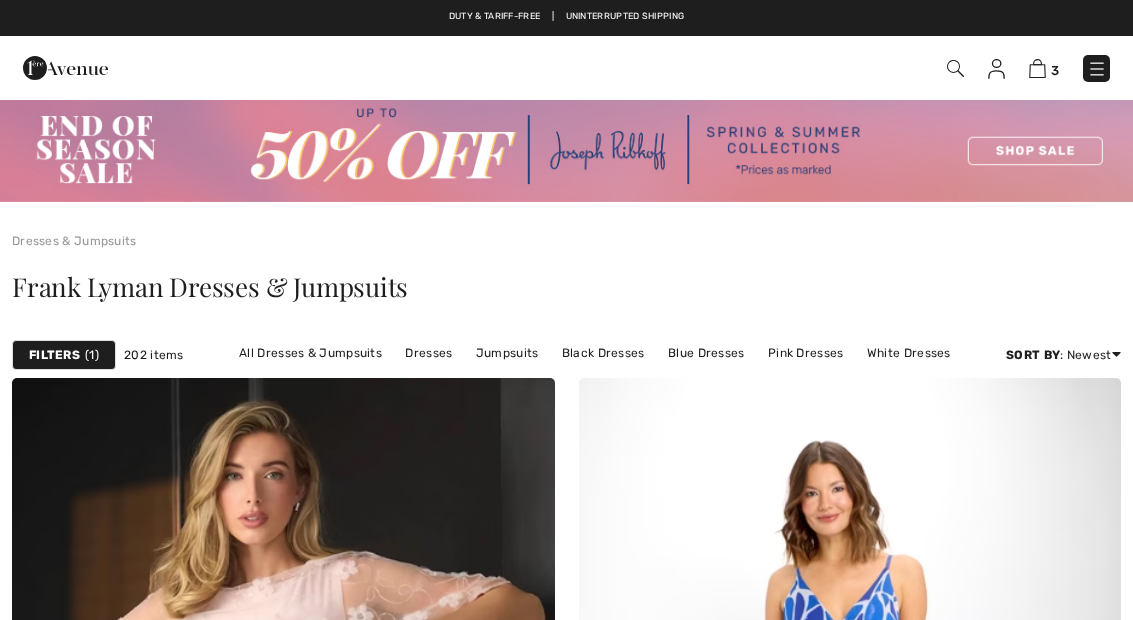 scroll, scrollTop: 0, scrollLeft: 0, axis: both 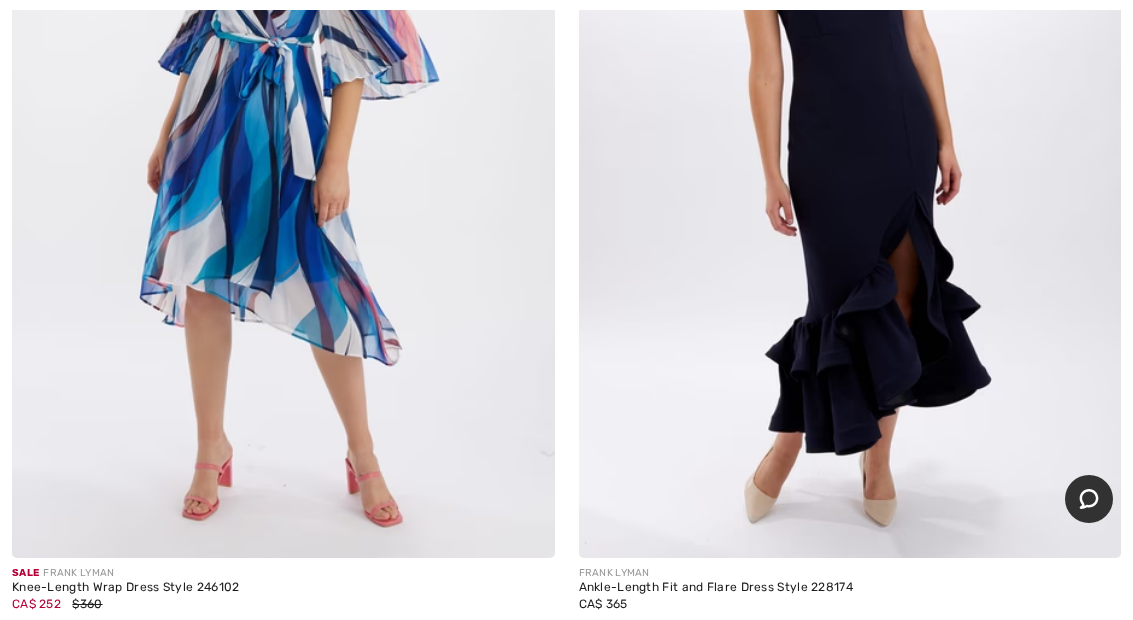 click at bounding box center (850, 151) 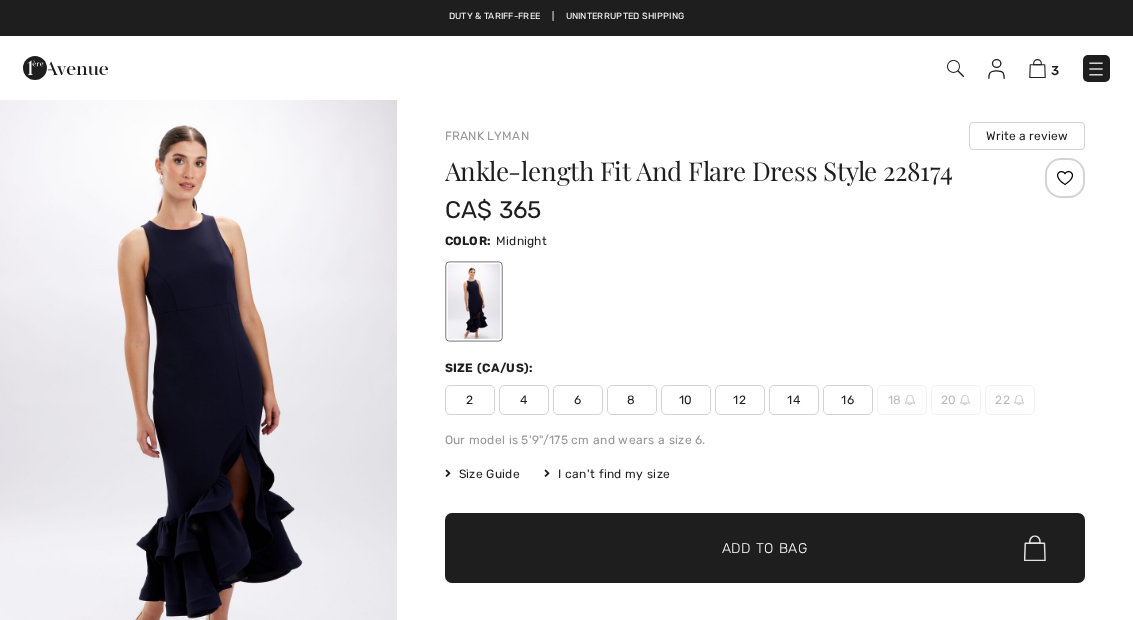 scroll, scrollTop: 0, scrollLeft: 0, axis: both 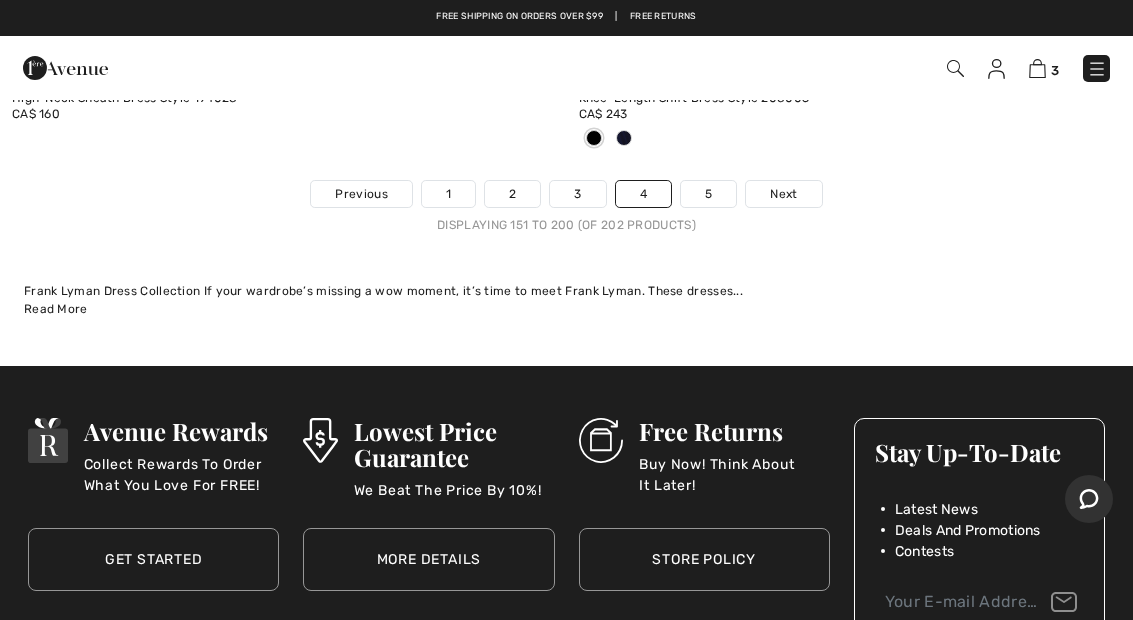 click on "Next" at bounding box center (783, 194) 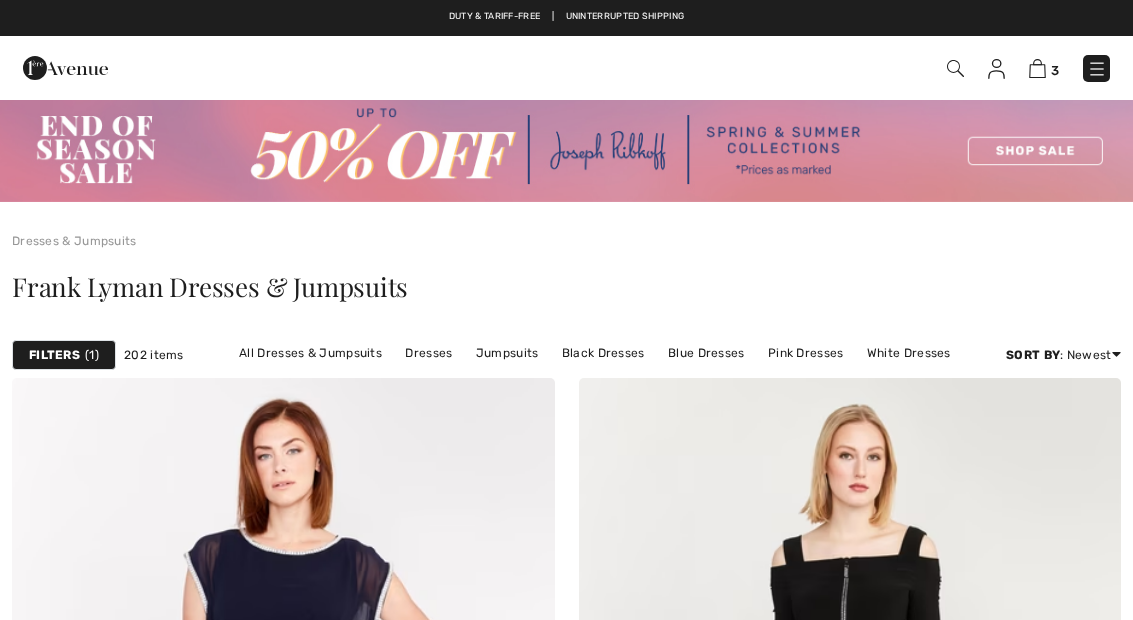 scroll, scrollTop: 0, scrollLeft: 0, axis: both 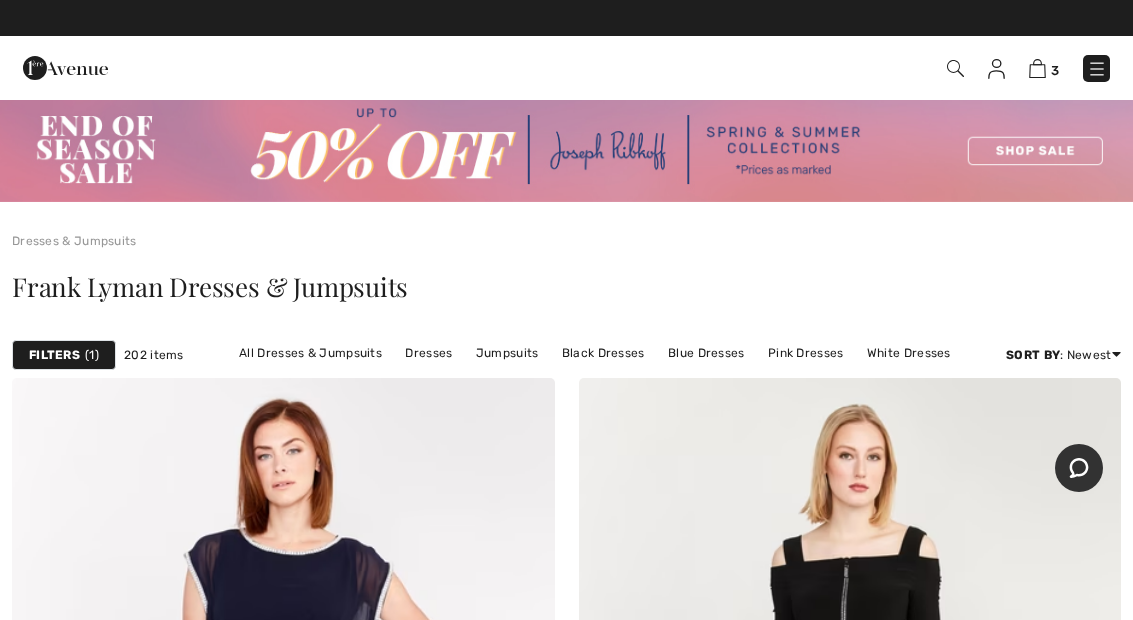 click at bounding box center (1037, 68) 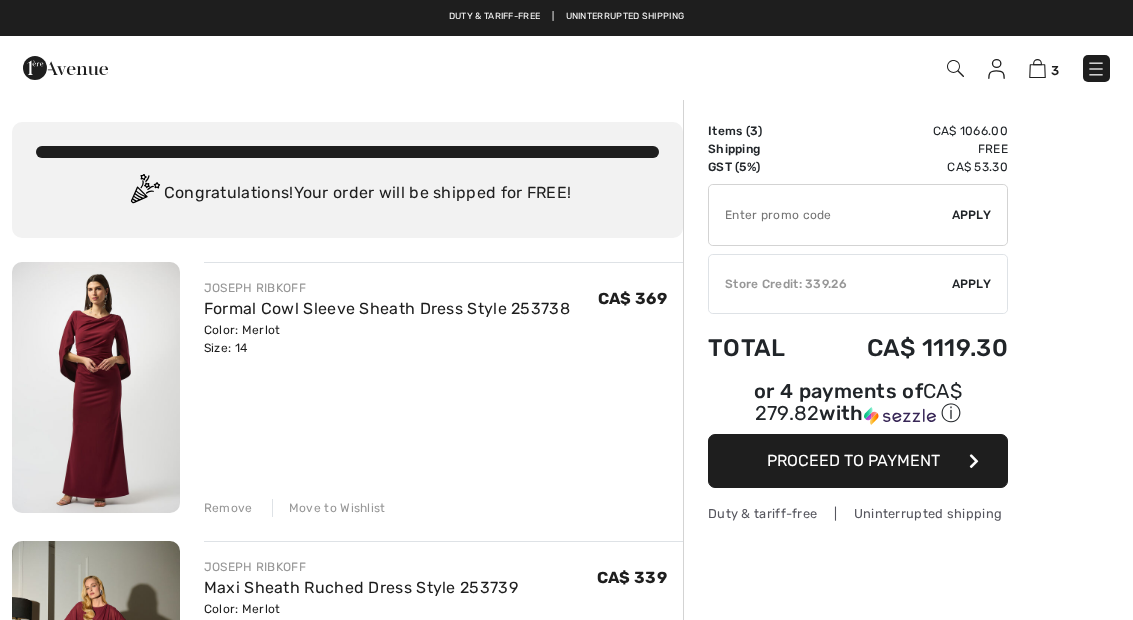 scroll, scrollTop: 0, scrollLeft: 0, axis: both 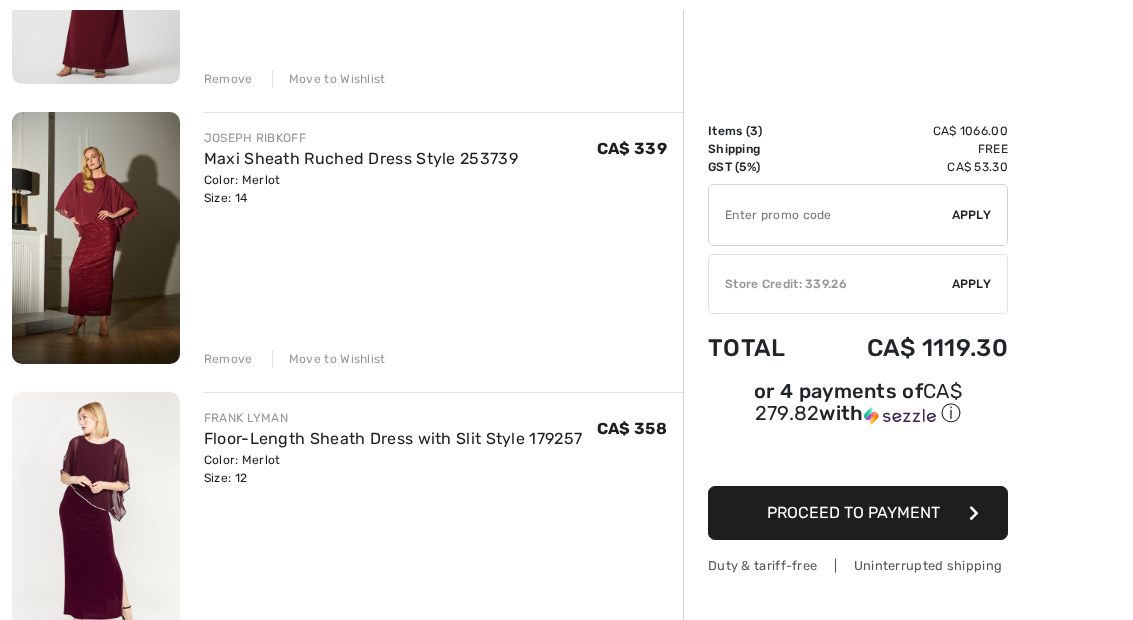 click on "Floor-Length Sheath Dress with Slit Style 179257" at bounding box center [393, 438] 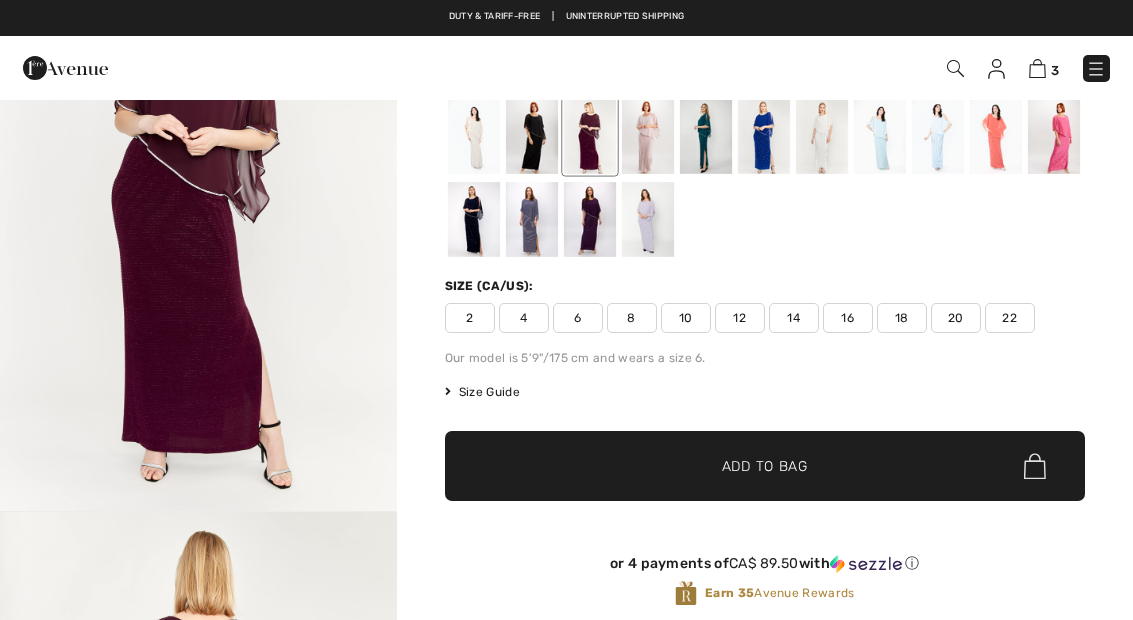 scroll, scrollTop: 0, scrollLeft: 0, axis: both 